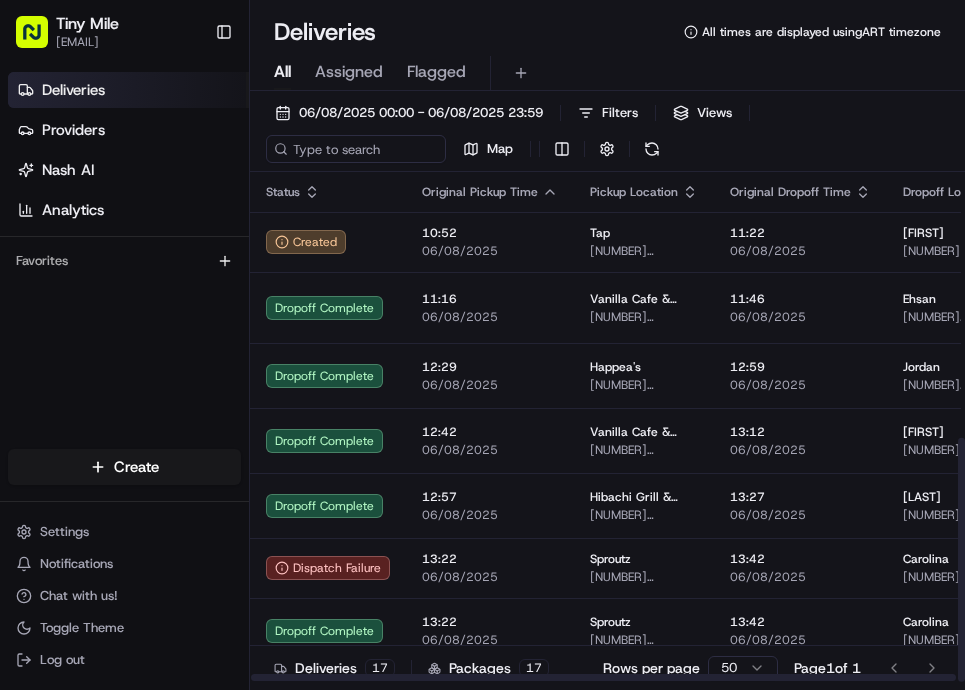 scroll, scrollTop: 0, scrollLeft: 0, axis: both 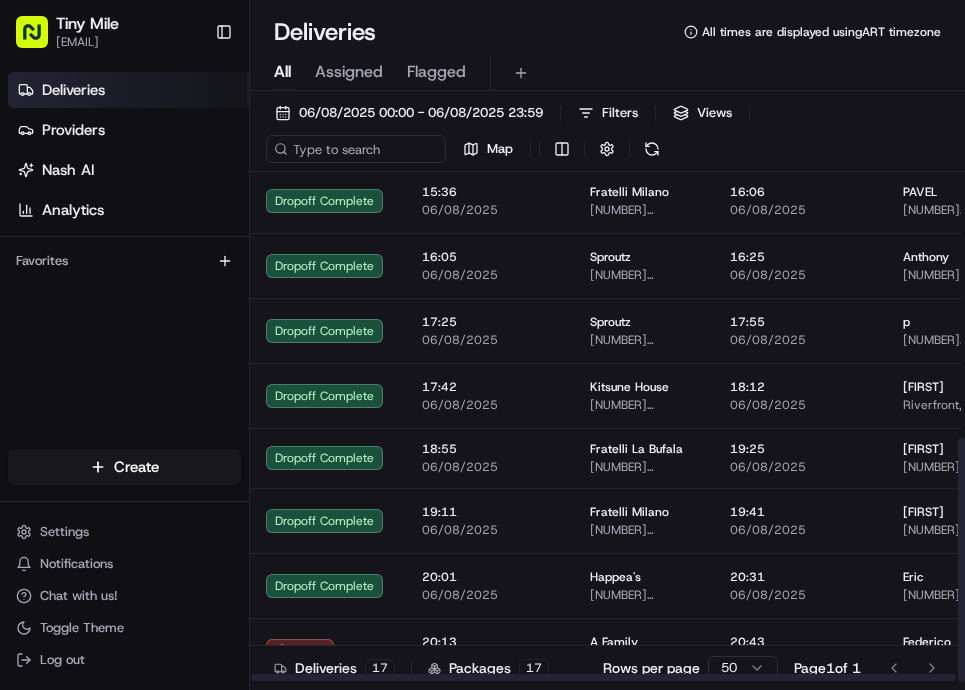 click on "21:09 06/08/2025" at bounding box center (490, 713) 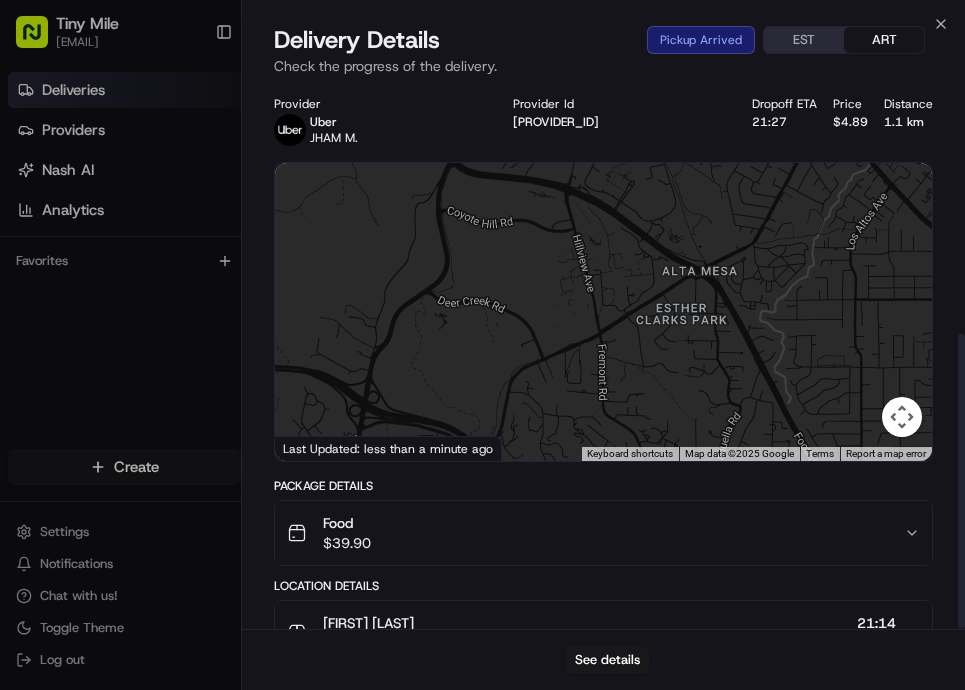 scroll, scrollTop: 461, scrollLeft: 0, axis: vertical 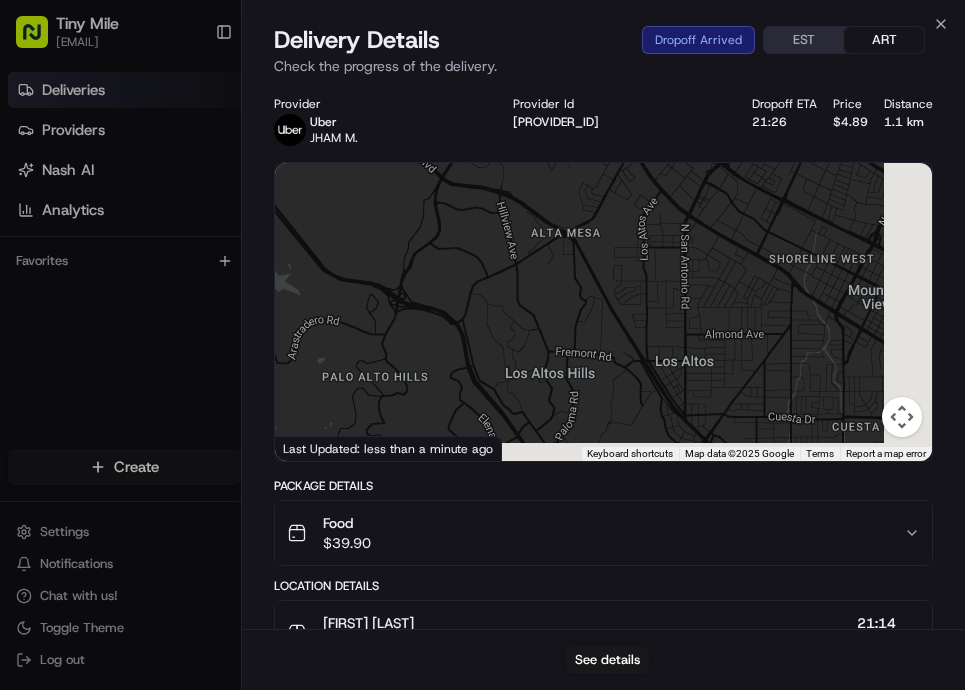 drag, startPoint x: 602, startPoint y: 357, endPoint x: 500, endPoint y: 187, distance: 198.25237 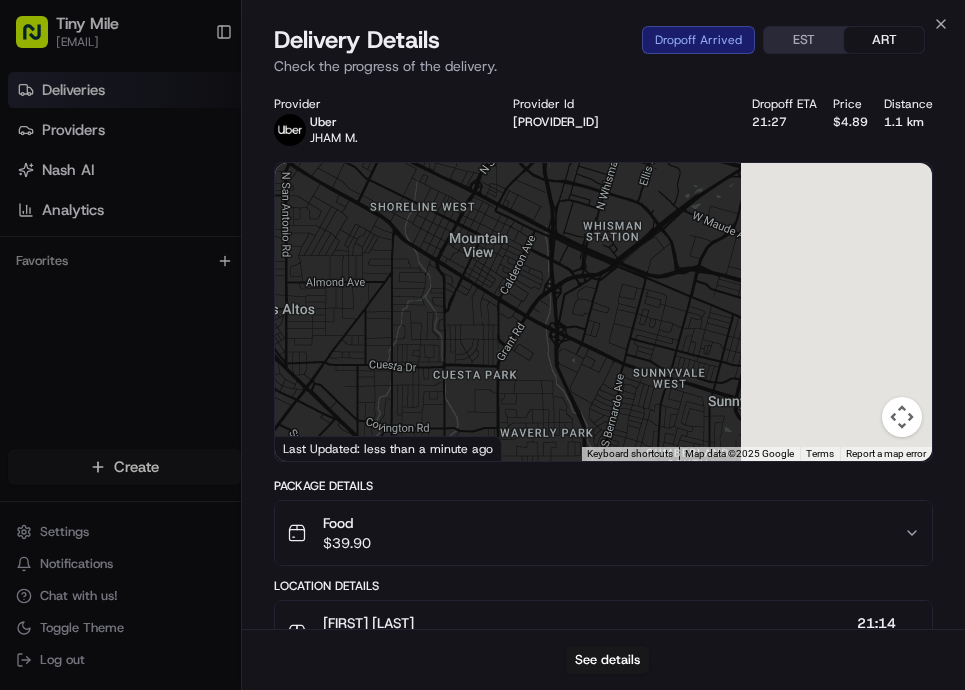 drag, startPoint x: 749, startPoint y: 313, endPoint x: 339, endPoint y: 267, distance: 412.57242 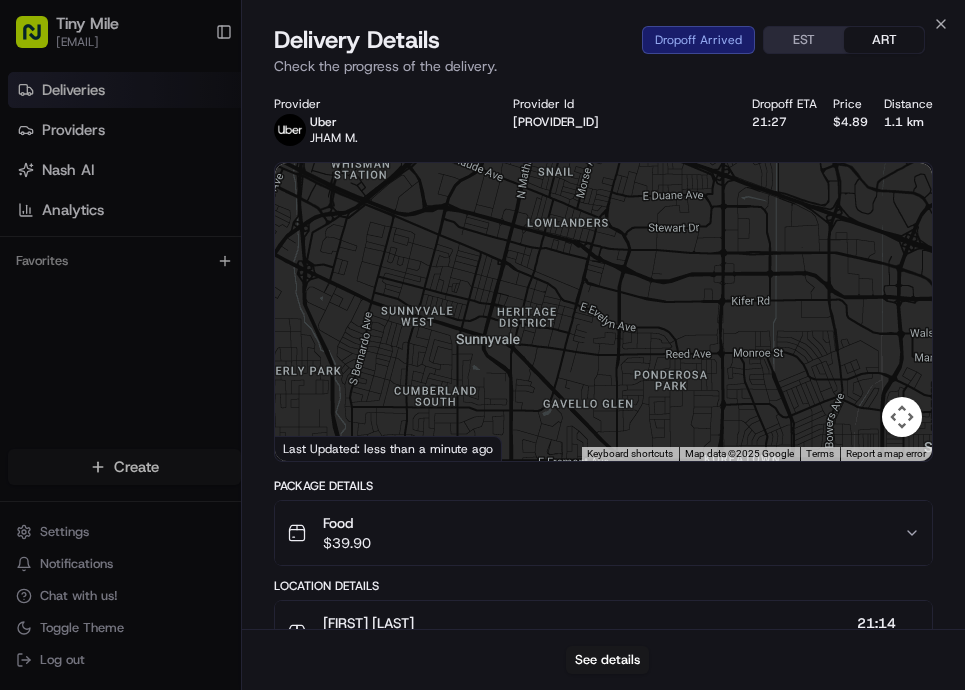 drag, startPoint x: 703, startPoint y: 310, endPoint x: 277, endPoint y: 227, distance: 434.01038 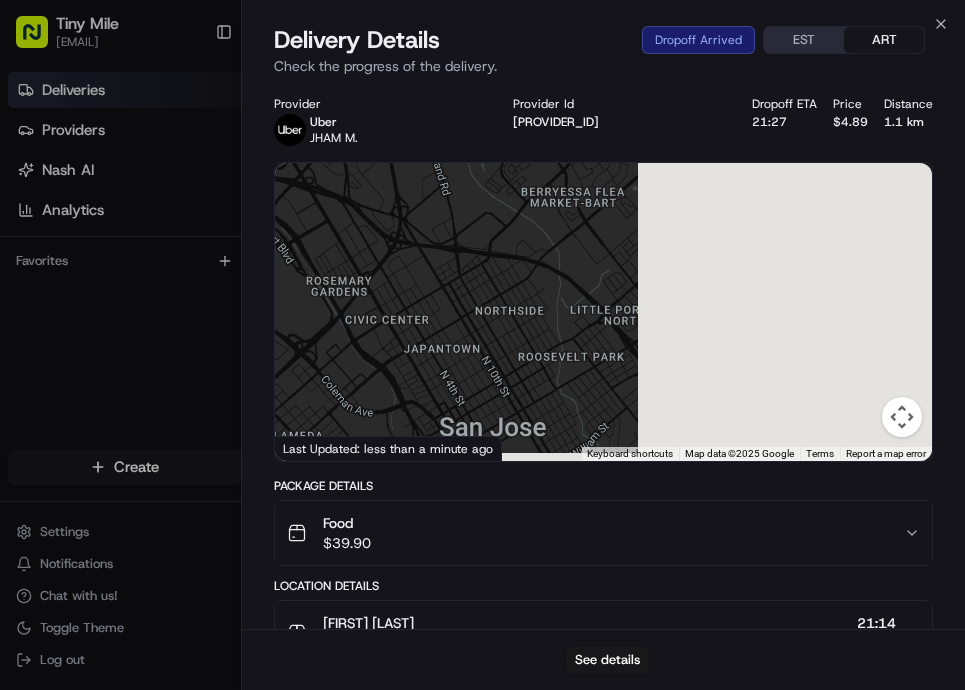 drag, startPoint x: 756, startPoint y: 293, endPoint x: 321, endPoint y: 253, distance: 436.8352 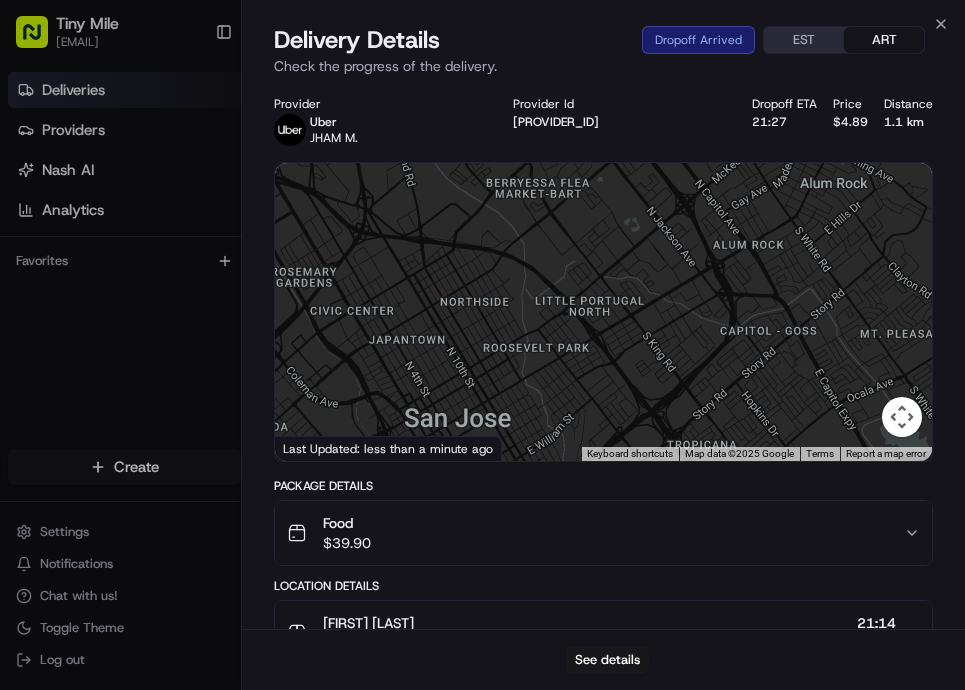 drag, startPoint x: 505, startPoint y: 274, endPoint x: 259, endPoint y: 184, distance: 261.94656 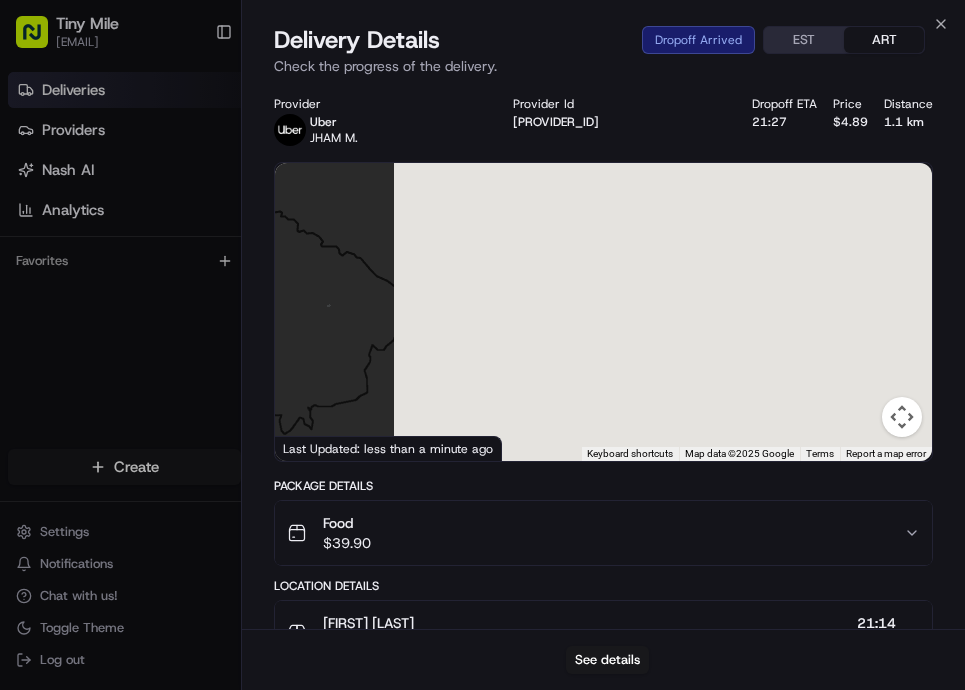 drag, startPoint x: 766, startPoint y: 277, endPoint x: 126, endPoint y: 319, distance: 641.37665 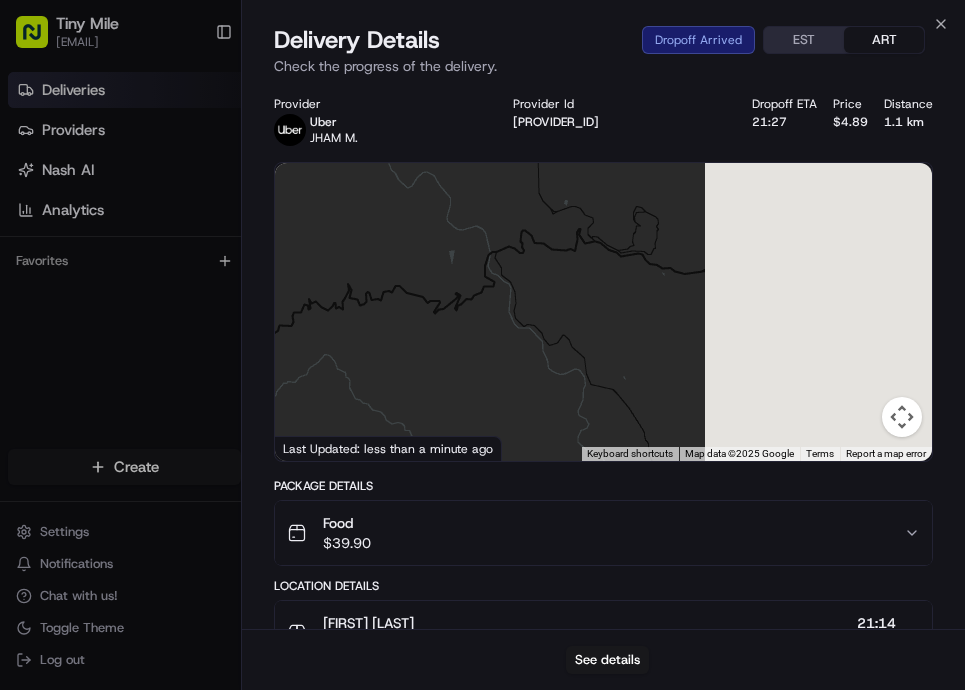 drag, startPoint x: 528, startPoint y: 339, endPoint x: 227, endPoint y: 290, distance: 304.96228 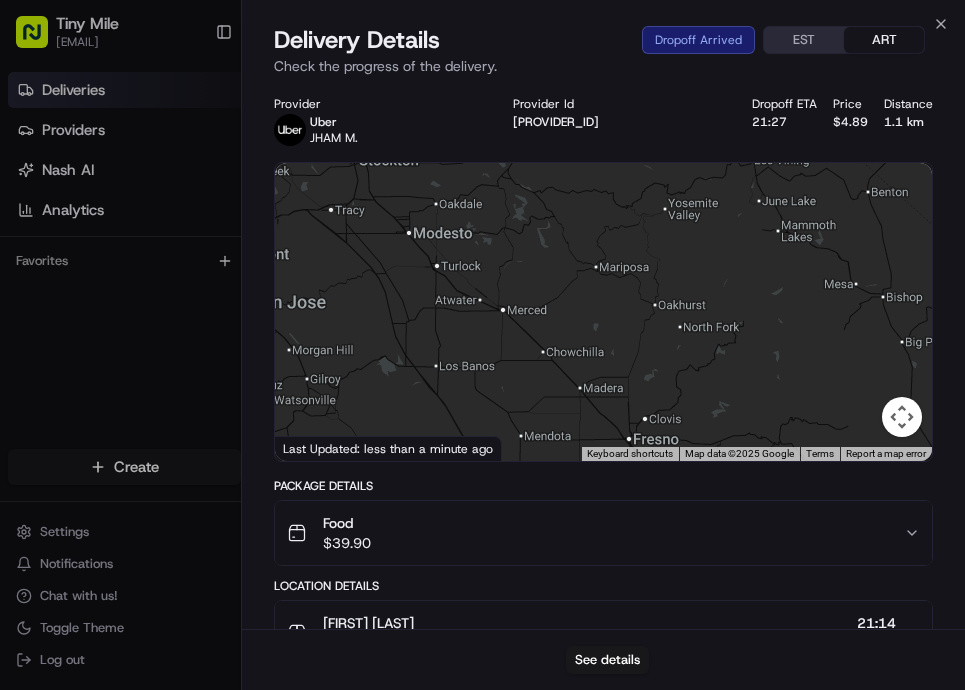 drag, startPoint x: 875, startPoint y: 327, endPoint x: 450, endPoint y: 288, distance: 426.78568 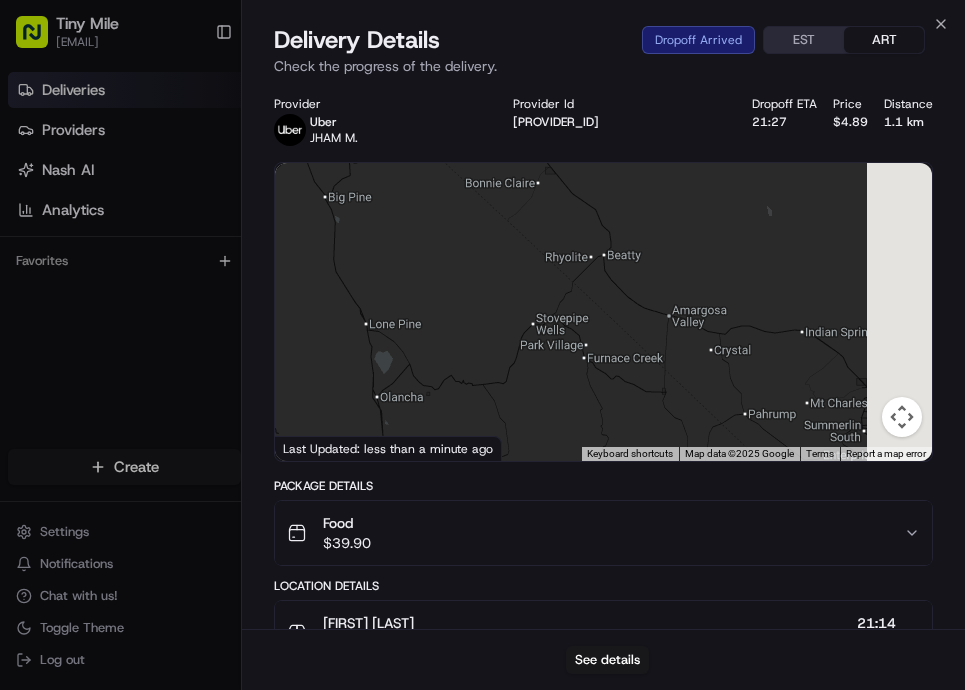 drag, startPoint x: 787, startPoint y: 316, endPoint x: 404, endPoint y: 153, distance: 416.2427 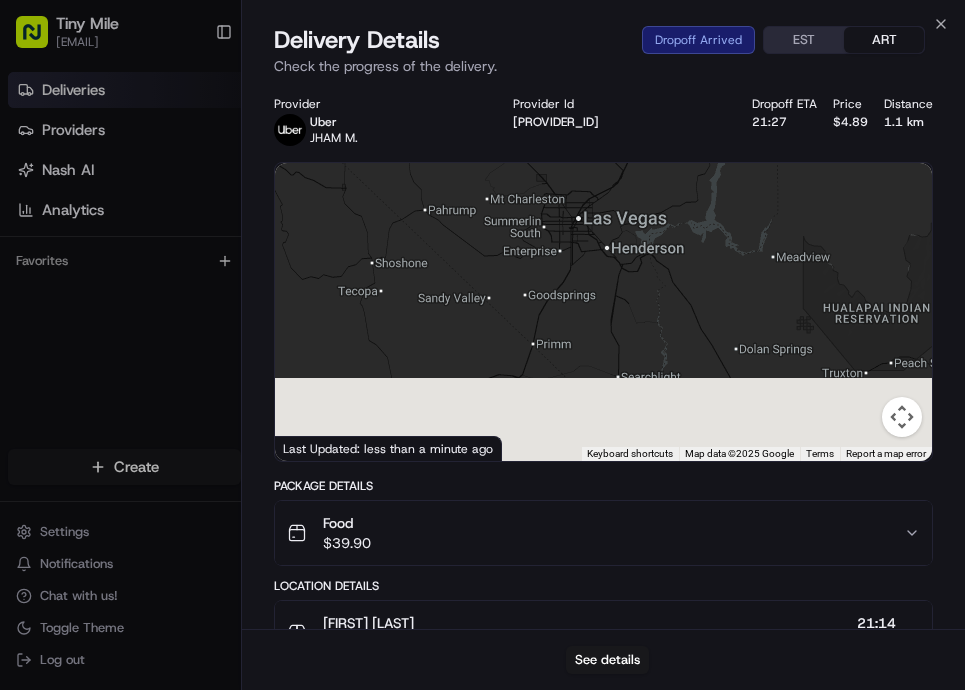 drag, startPoint x: 686, startPoint y: 361, endPoint x: 574, endPoint y: 212, distance: 186.4001 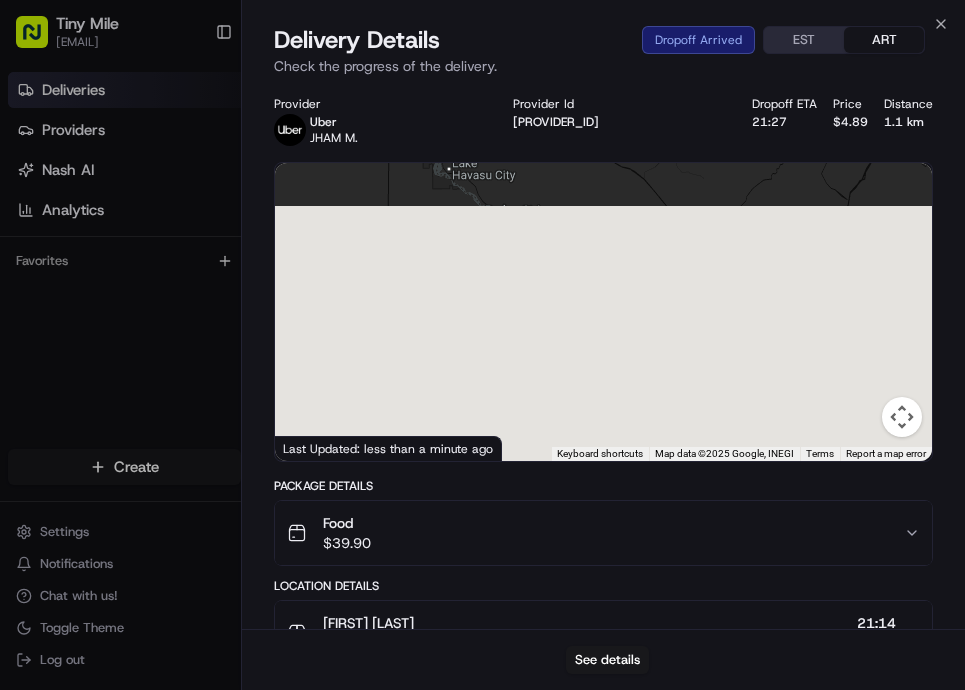 drag, startPoint x: 763, startPoint y: 361, endPoint x: 607, endPoint y: 52, distance: 346.14594 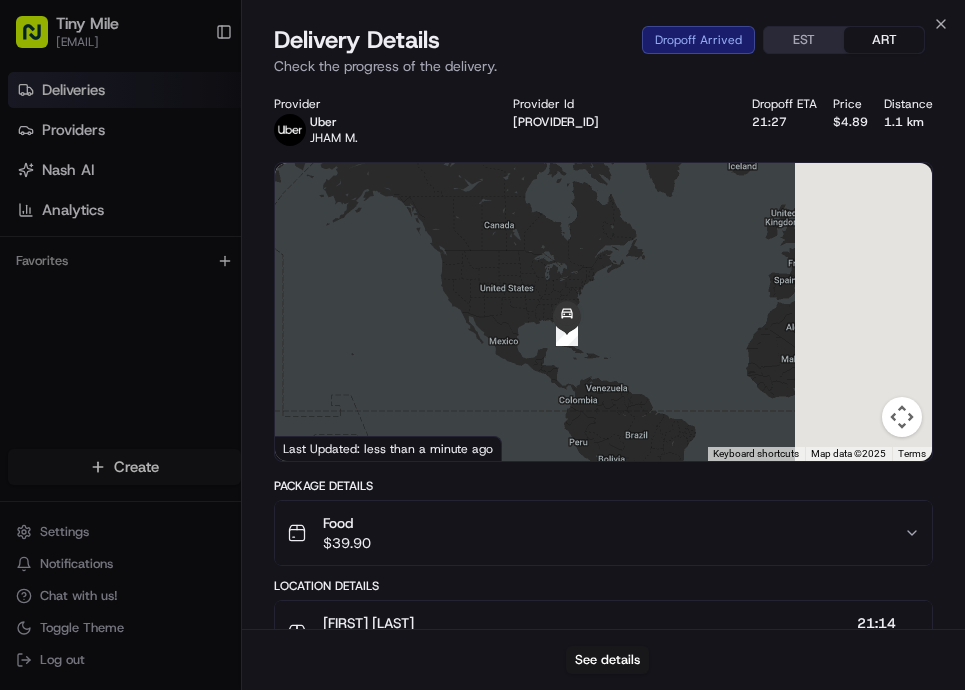 drag, startPoint x: 723, startPoint y: 338, endPoint x: 505, endPoint y: 363, distance: 219.4288 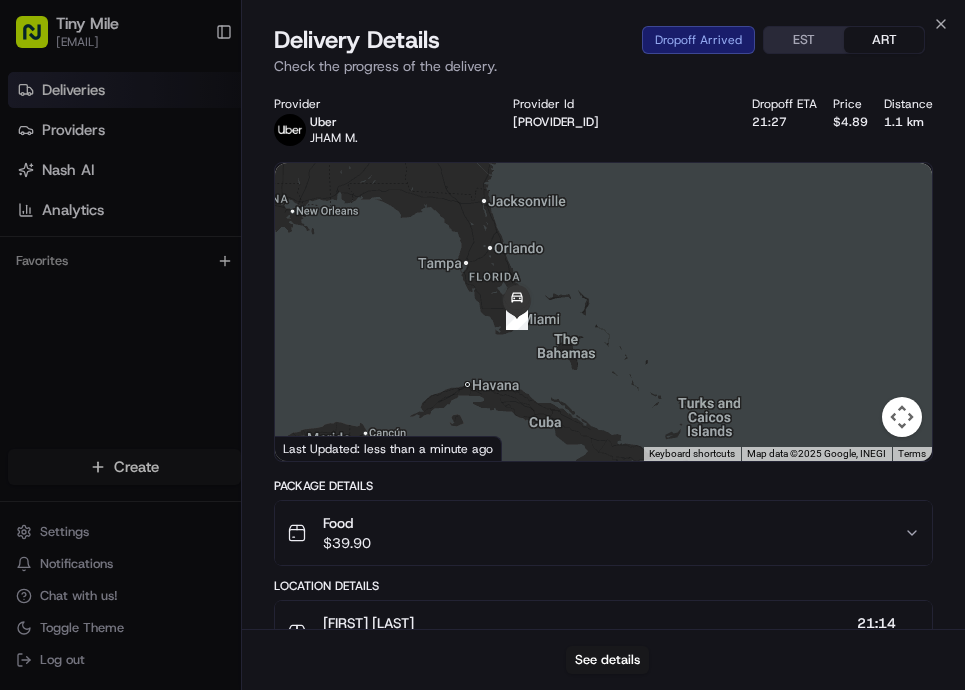 drag, startPoint x: 516, startPoint y: 358, endPoint x: 608, endPoint y: 211, distance: 173.41568 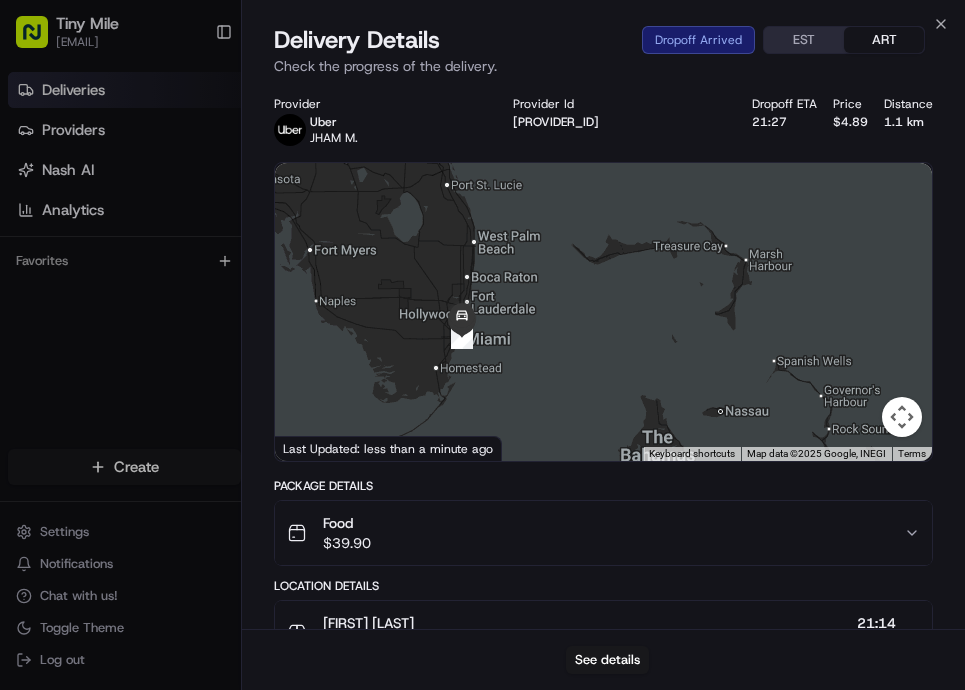 drag, startPoint x: 458, startPoint y: 291, endPoint x: 564, endPoint y: 249, distance: 114.01754 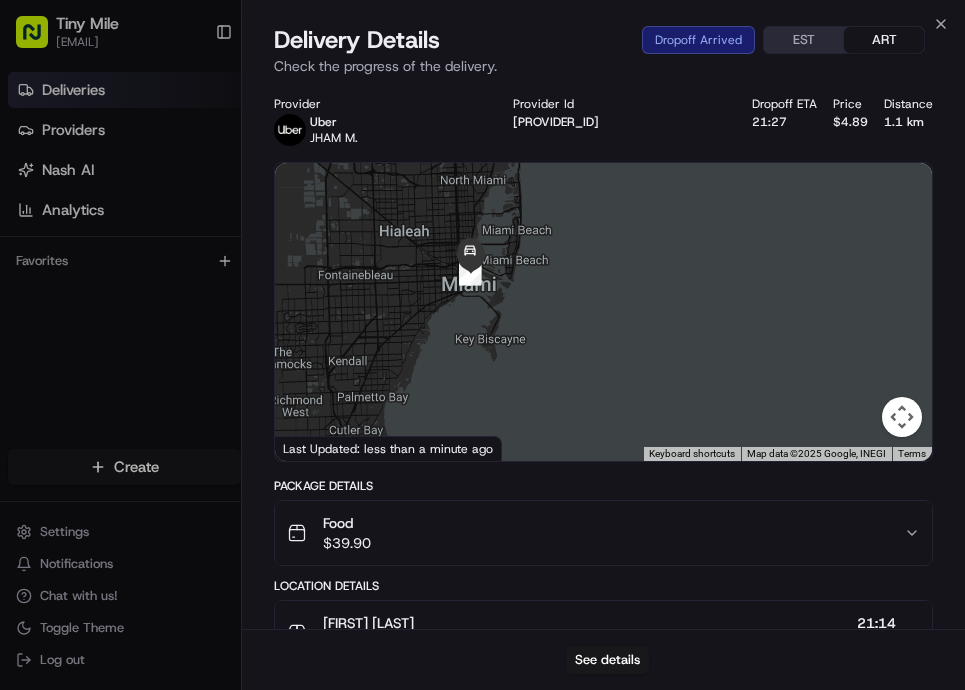 drag, startPoint x: 432, startPoint y: 298, endPoint x: 497, endPoint y: 307, distance: 65.62012 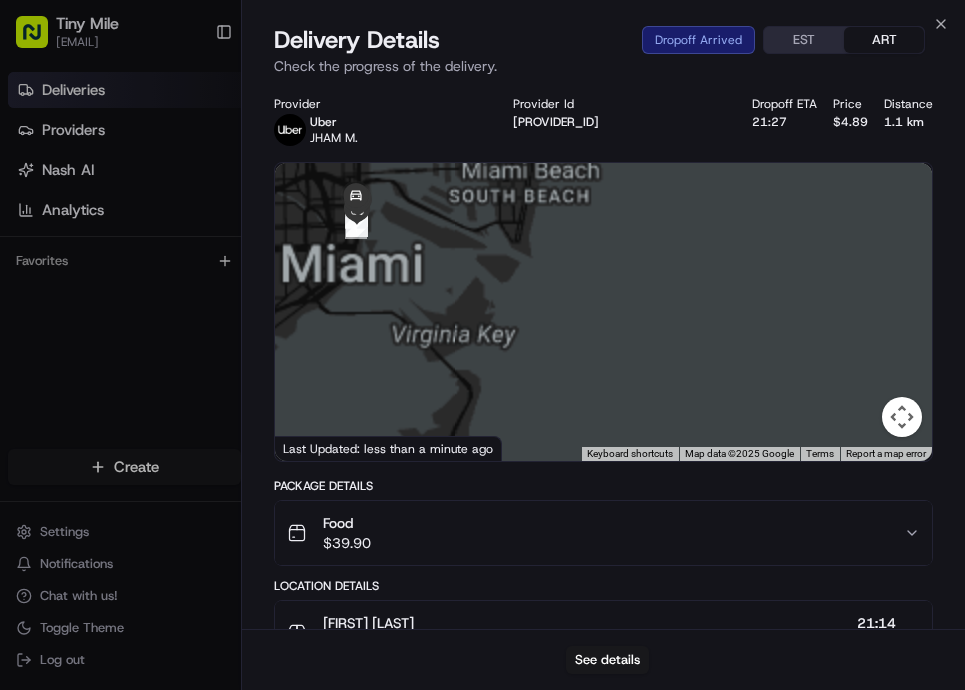 click at bounding box center [603, 312] 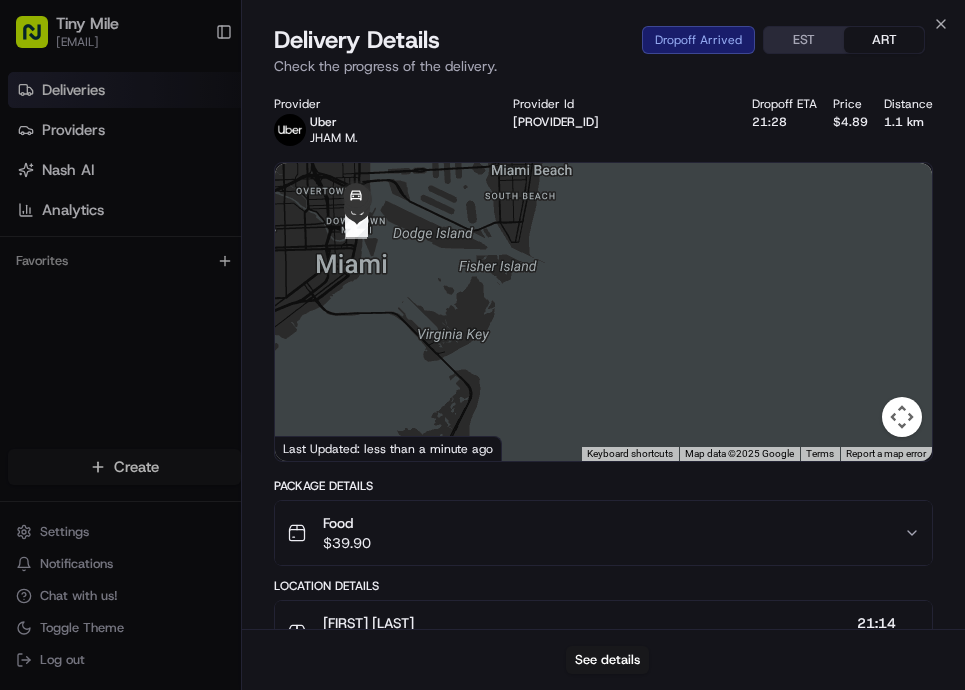 drag, startPoint x: 398, startPoint y: 264, endPoint x: 526, endPoint y: 301, distance: 133.24039 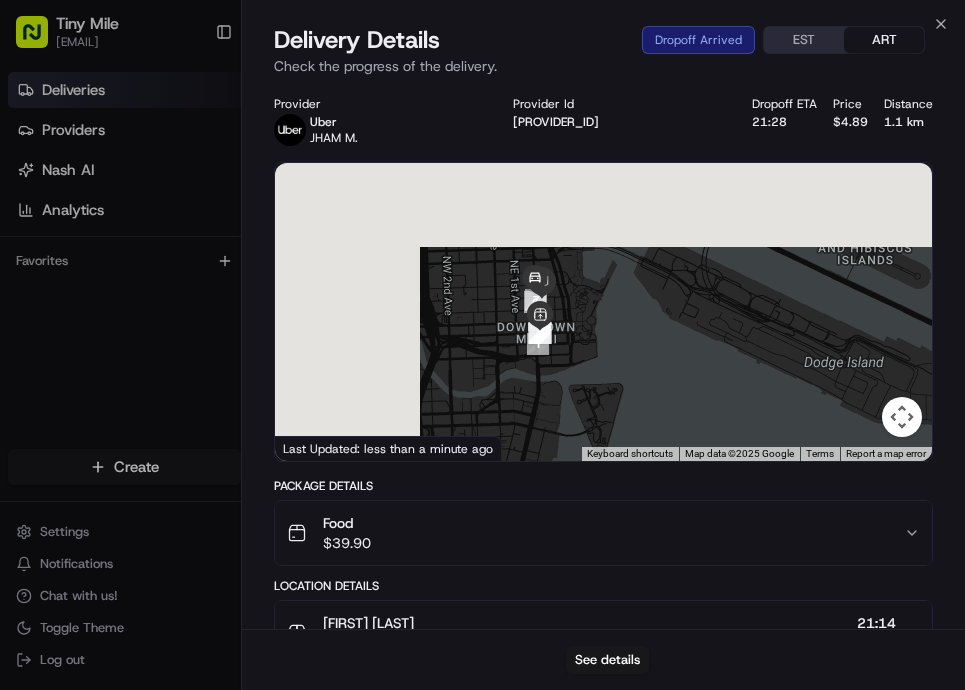 drag, startPoint x: 370, startPoint y: 233, endPoint x: 582, endPoint y: 343, distance: 238.83885 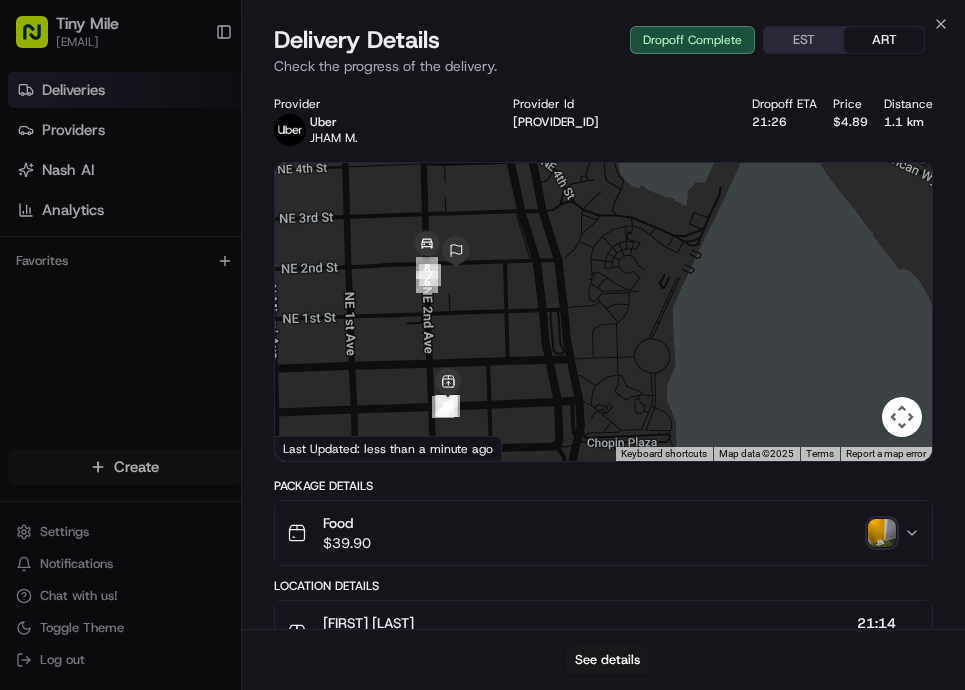 click at bounding box center [882, 533] 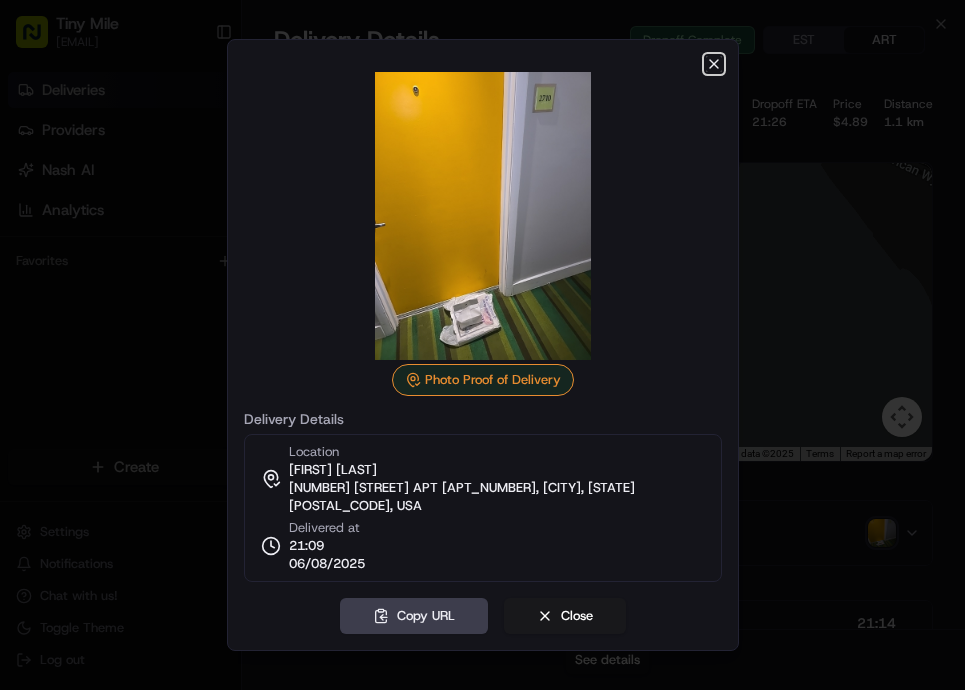 click 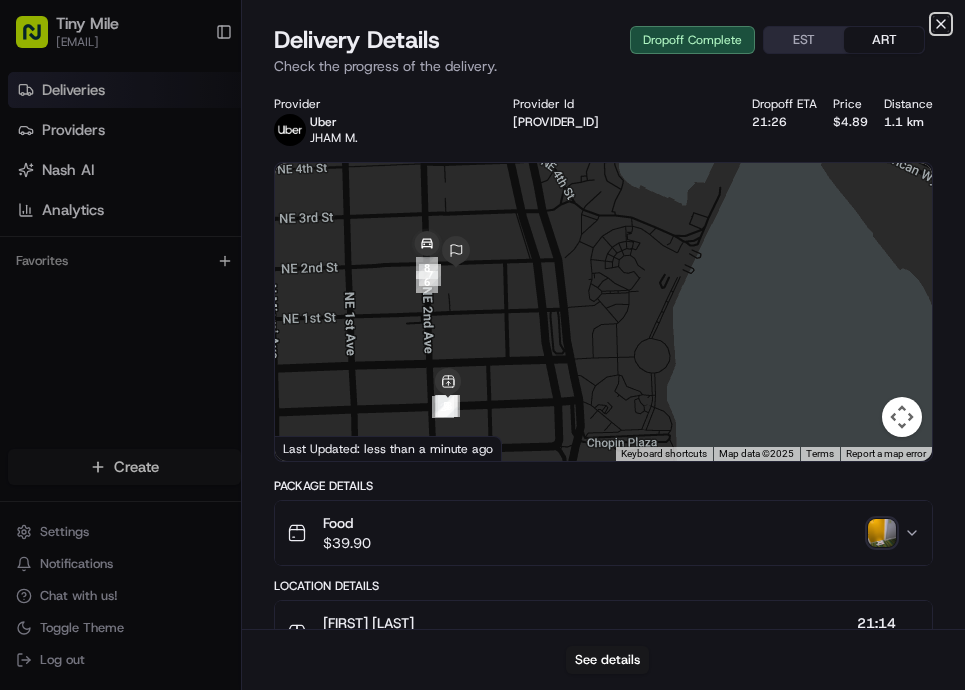 click 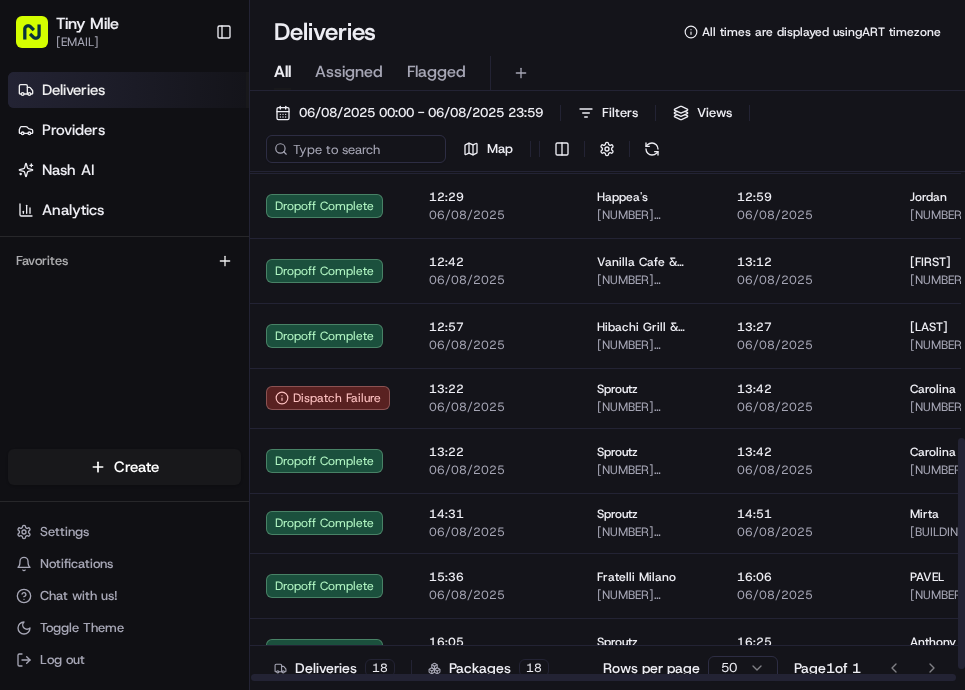scroll, scrollTop: 615, scrollLeft: 0, axis: vertical 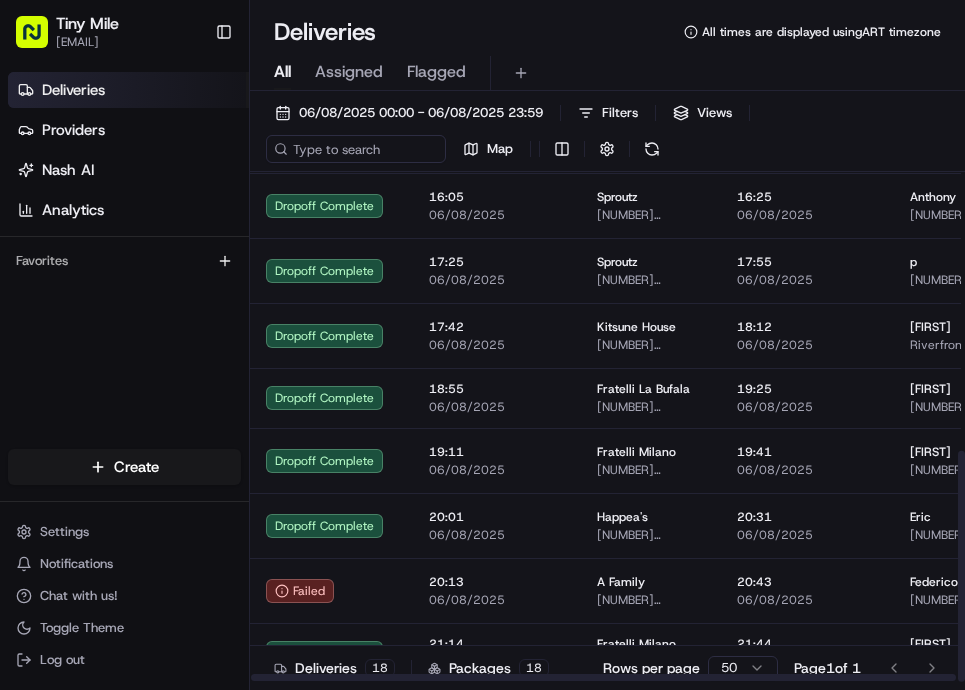 click on "21:56 06/08/2025" at bounding box center (497, 713) 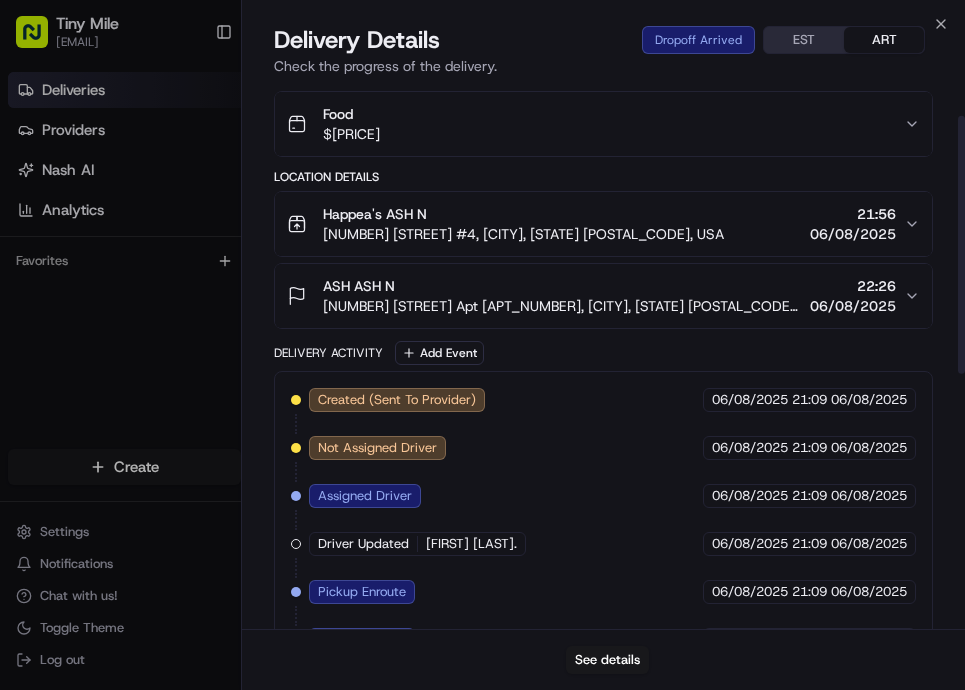 scroll, scrollTop: 0, scrollLeft: 0, axis: both 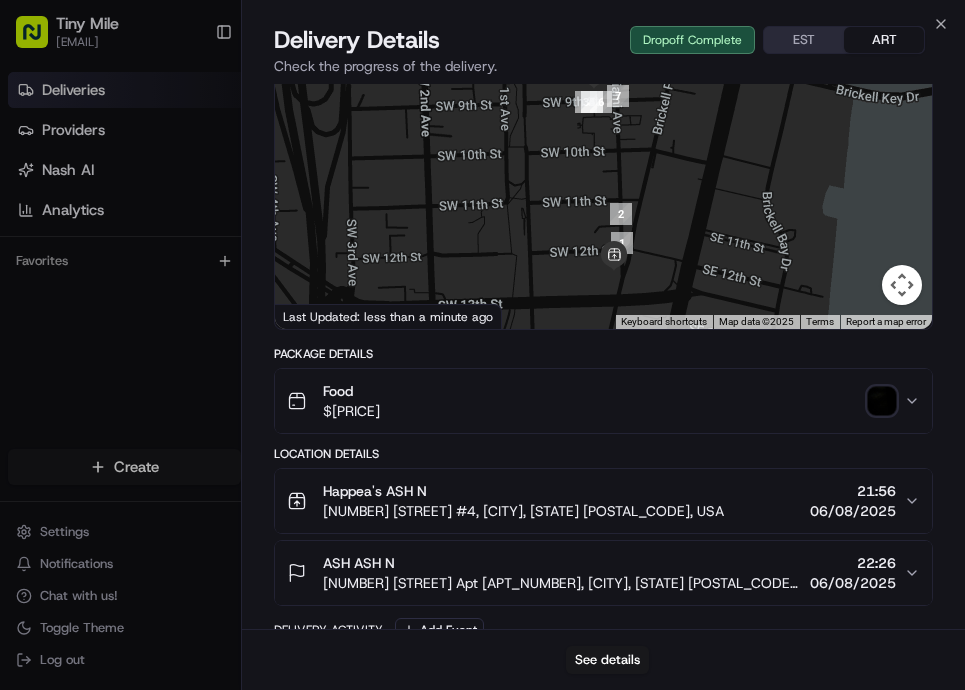 click at bounding box center (882, 401) 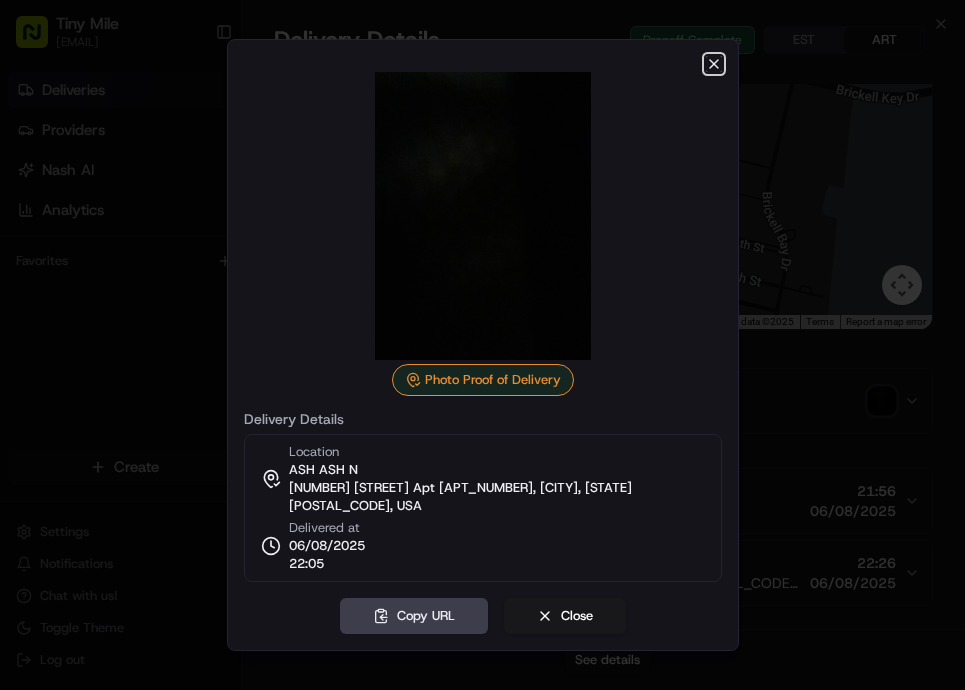 click 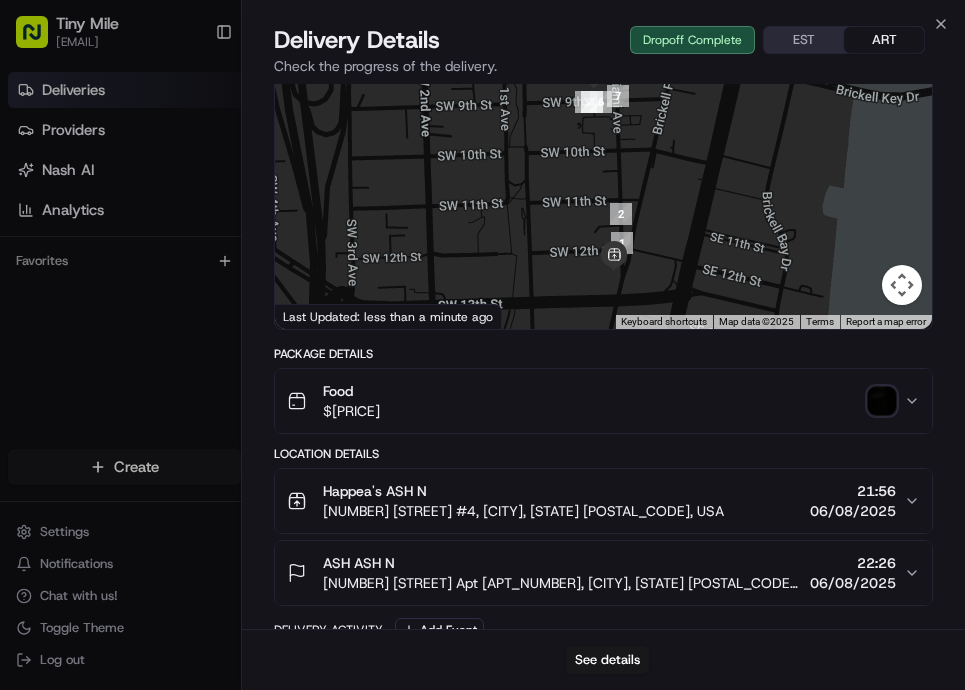 click on "Close Delivery Details Dropoff Complete EST ART Check the progress of the delivery. Provider Uber [FIRST] [LAST]. Provider Id 459EA Dropoff ETA 22:05 Price $4.89 Distance 0.4 km ← Move left → Move right ↑ Move up ↓ Move down + Zoom in - Zoom out Home Jump left by 75% End Jump right by 75% Page Up Jump up by 75% Page Down Jump down by 75% 3 4 5 6 7 1 2 Keyboard shortcuts Map Data Map data ©2025 Map data ©2025 100 m  Click to toggle between metric and imperial units Terms Report a map error Last Updated: less than a minute ago Package Details Food $ 21.46 Location Details Happea's ASH N [NUMBER] [STREET] #4, [CITY], [STATE] [POSTAL_CODE], USA 21:56 06/08/2025 ASH ASH N [NUMBER] [STREET] Apt [APT_NUMBER], [CITY], [STATE] [POSTAL_CODE], USA 22:26 06/08/2025 Delivery Activity Add Event Created (Sent To Provider) Uber 06/08/2025 21:51 ART Not Assigned Driver Uber 06/08/2025 21:51 ART Assigned Driver Uber 06/08/2025 21:52 ART Driver Updated [FIRST] [LAST]. Uber 06/08/2025 21:52 ART Pickup Enroute Uber 06/08/2025 21:52 ART Pickup Arrived Uber 06/08/2025 Uber" at bounding box center [603, 345] 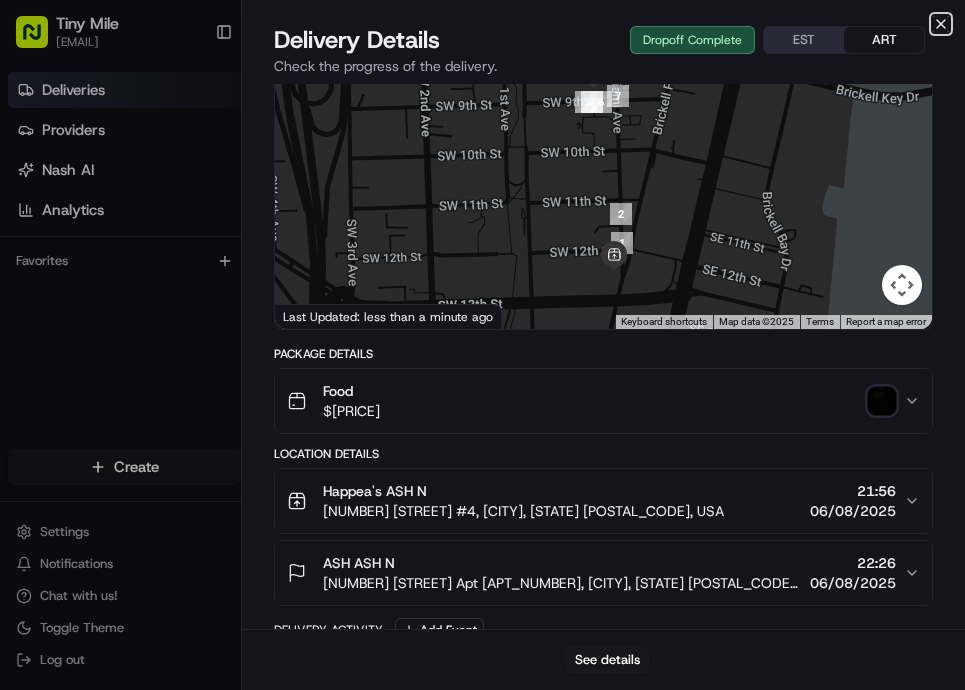 click 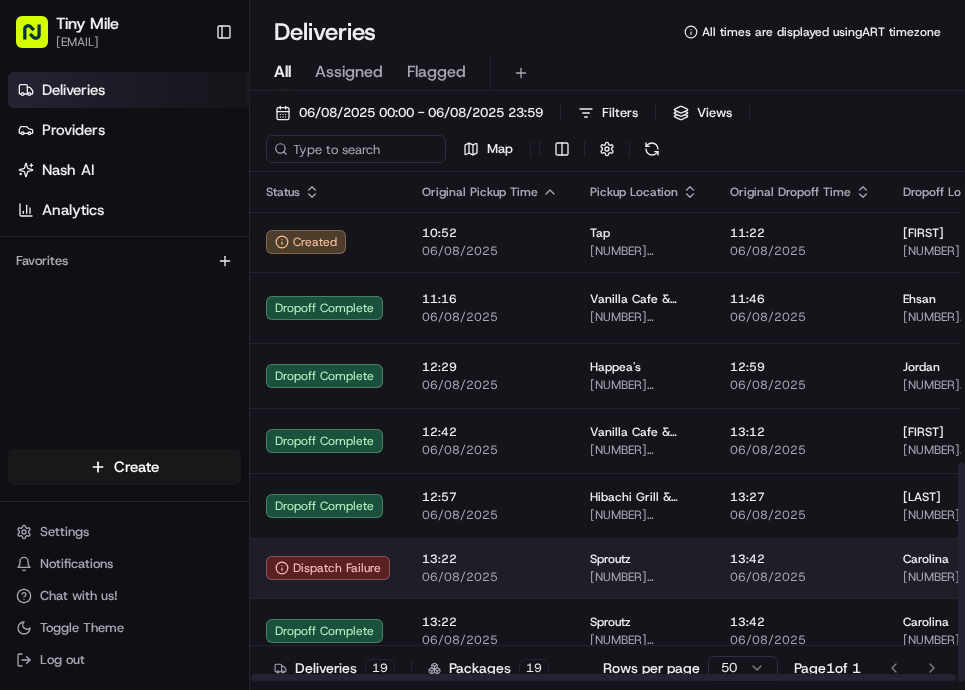 scroll, scrollTop: 675, scrollLeft: 0, axis: vertical 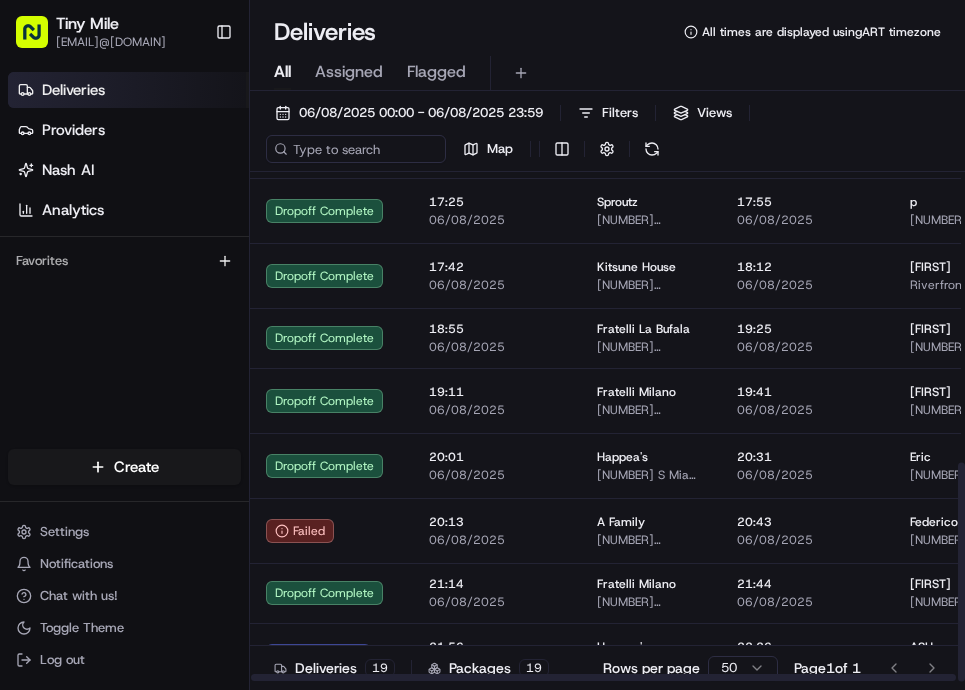 click on "[TIME] [DATE]" at bounding box center (497, 718) 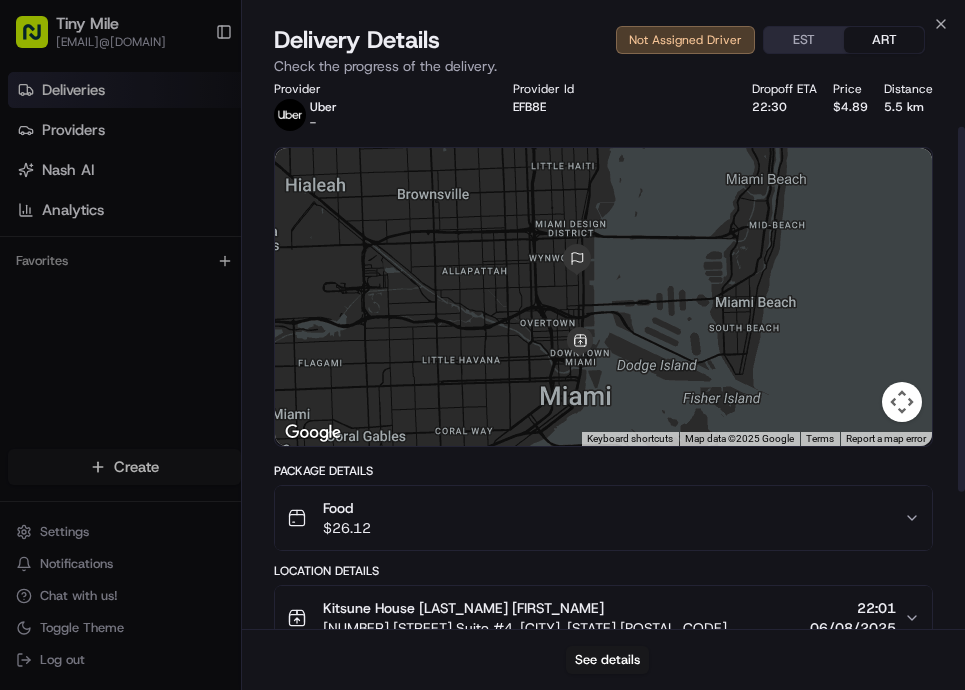 scroll, scrollTop: 0, scrollLeft: 0, axis: both 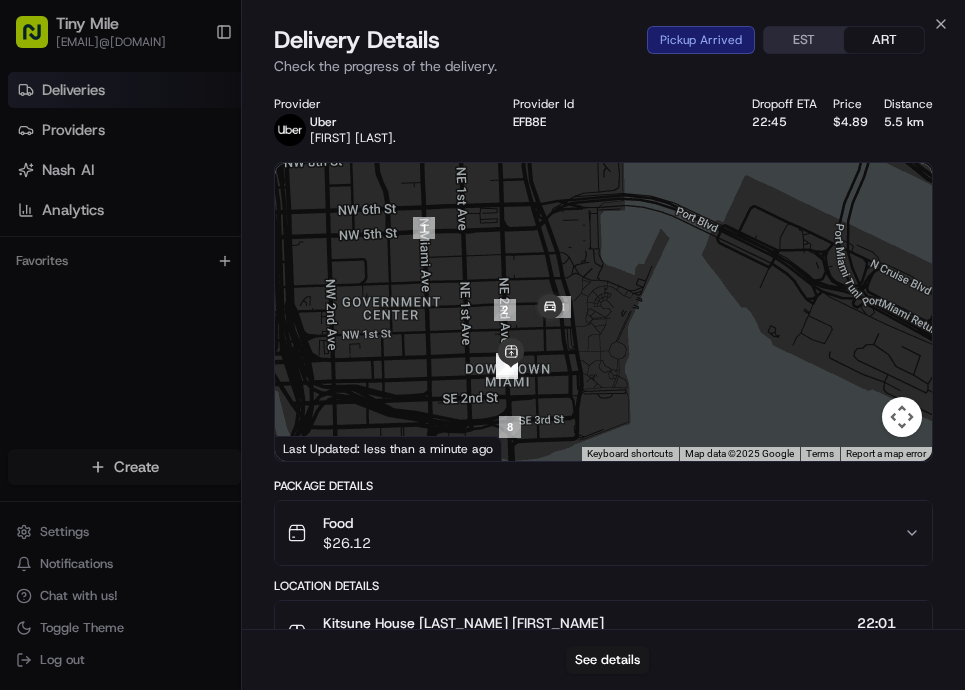 drag, startPoint x: 535, startPoint y: 407, endPoint x: 676, endPoint y: 245, distance: 214.76732 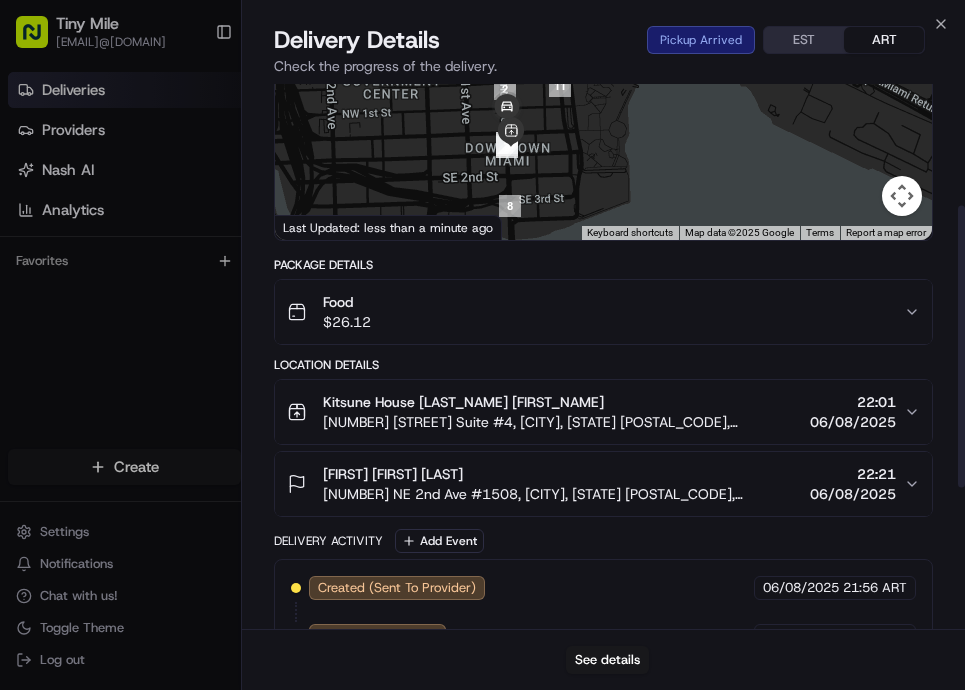 scroll, scrollTop: 238, scrollLeft: 0, axis: vertical 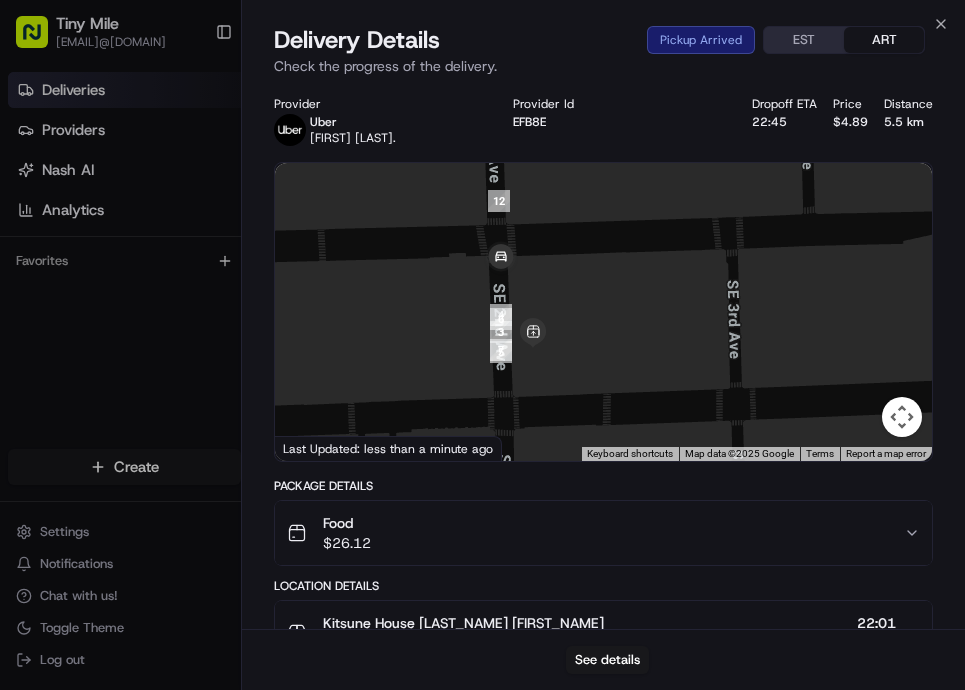 drag, startPoint x: 403, startPoint y: 385, endPoint x: 640, endPoint y: 279, distance: 259.62473 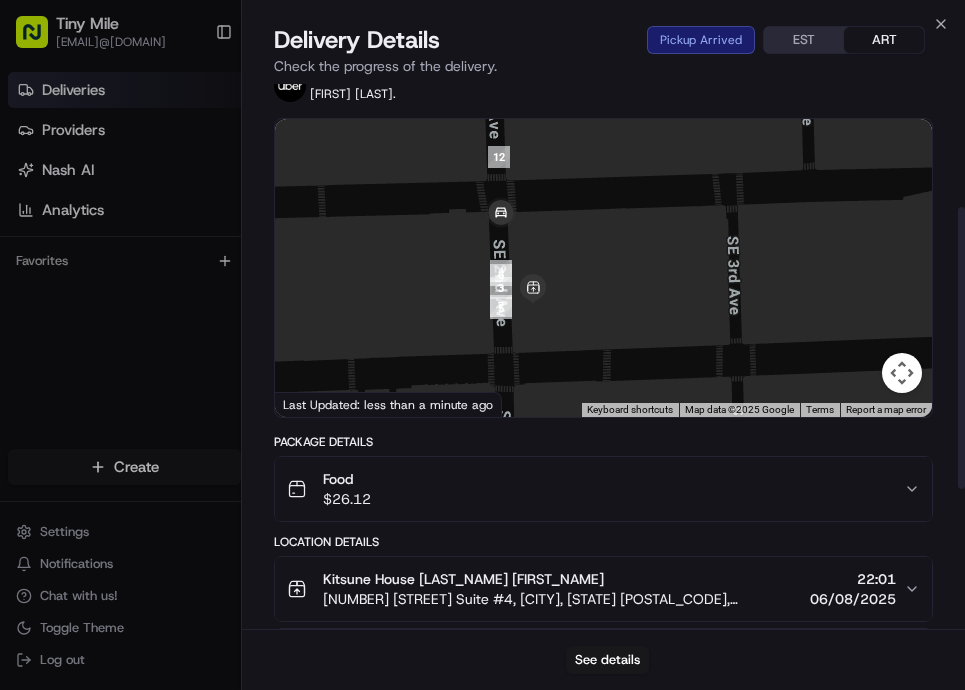 scroll, scrollTop: 0, scrollLeft: 0, axis: both 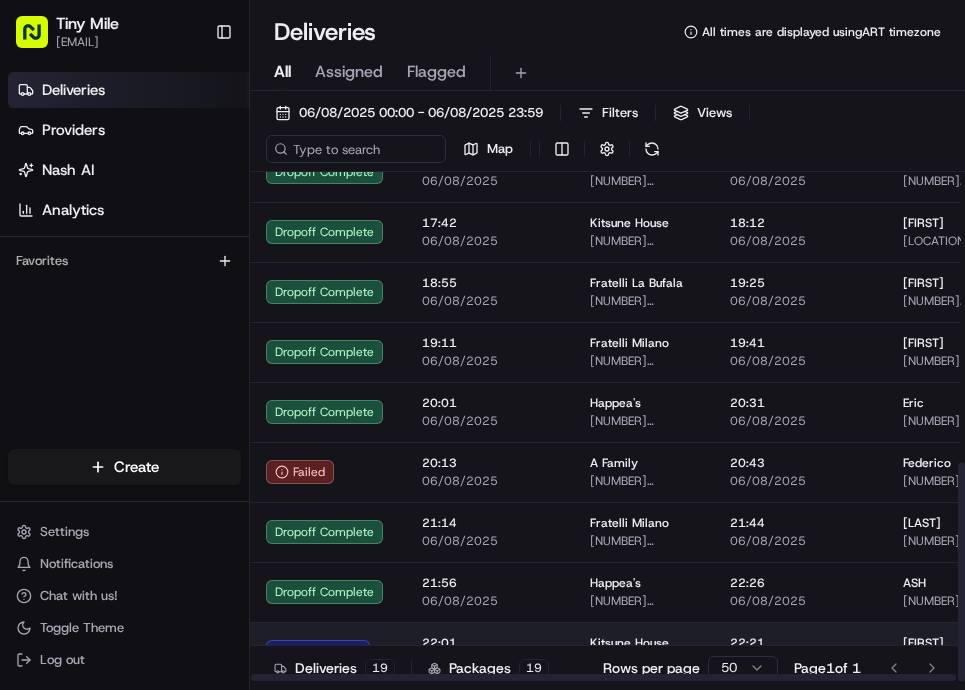 click on "22:01" at bounding box center [490, 643] 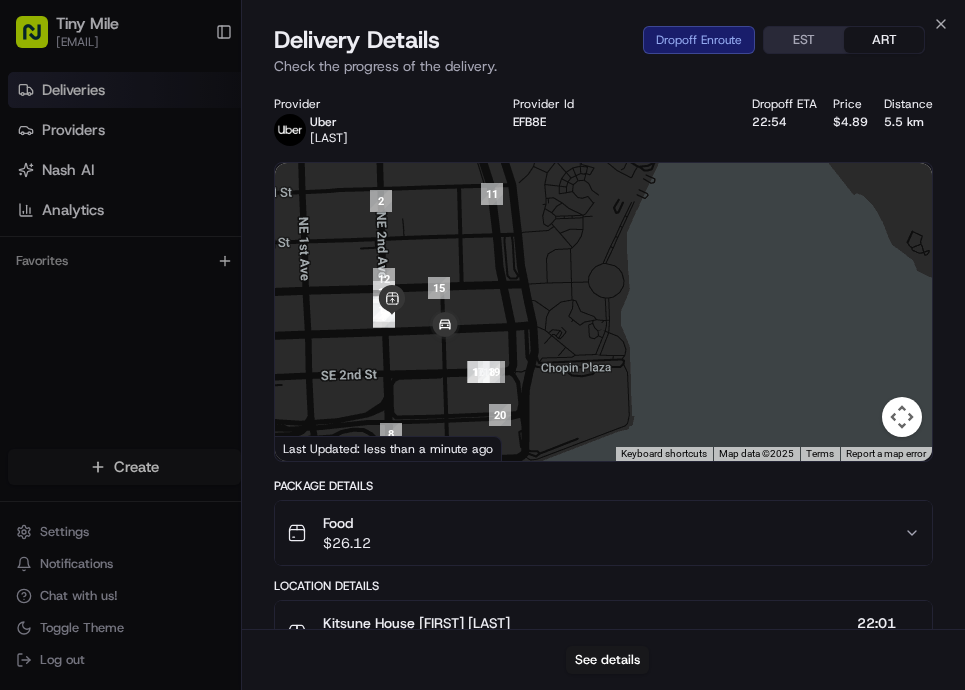 drag, startPoint x: 581, startPoint y: 402, endPoint x: 608, endPoint y: 217, distance: 186.95988 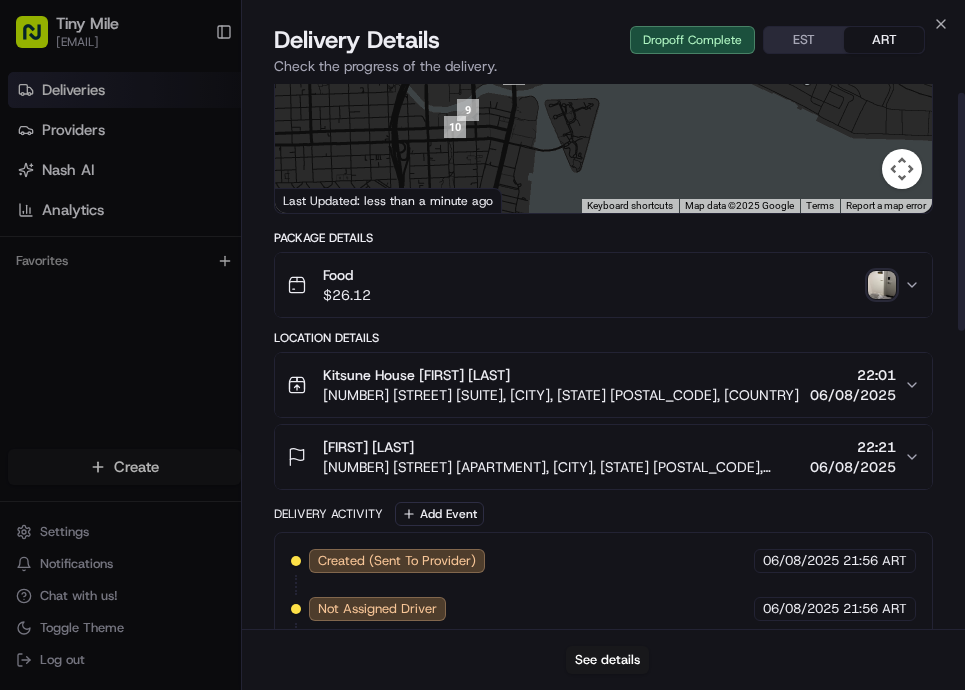scroll, scrollTop: 283, scrollLeft: 0, axis: vertical 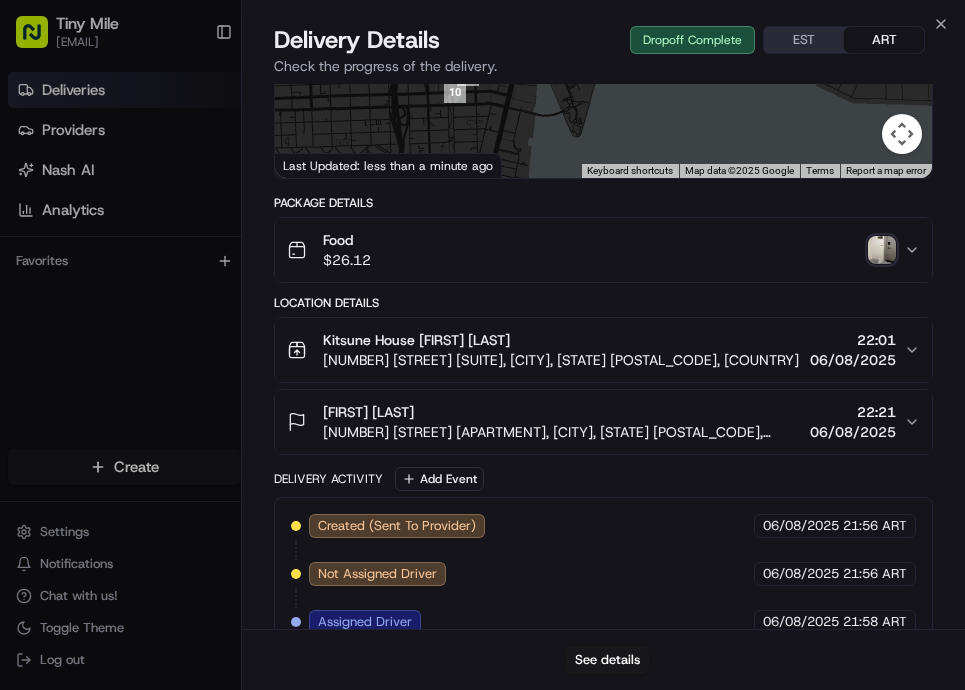click at bounding box center [882, 250] 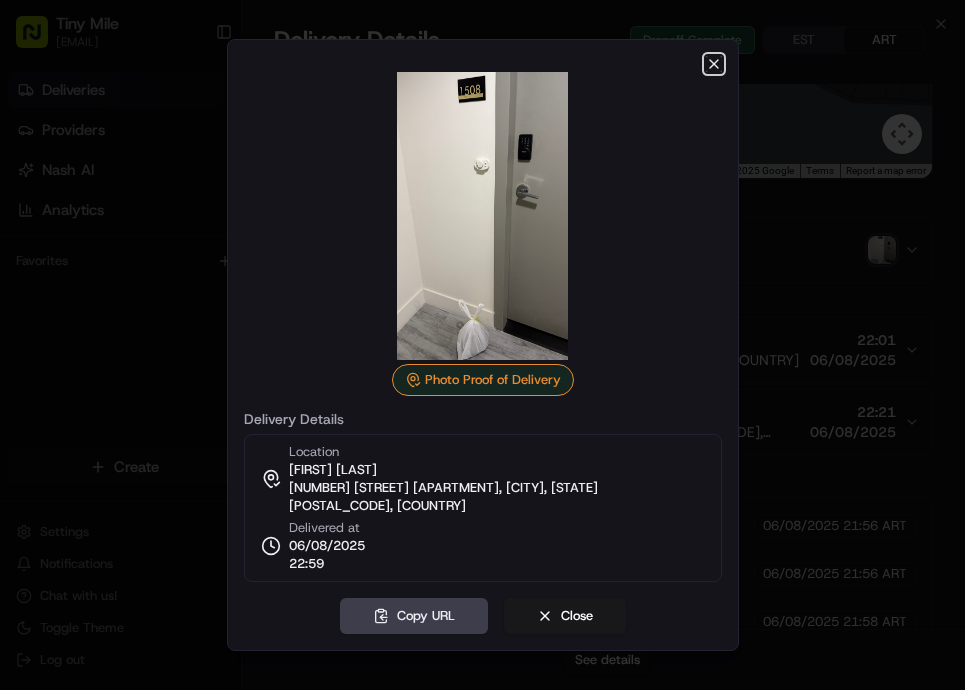 click 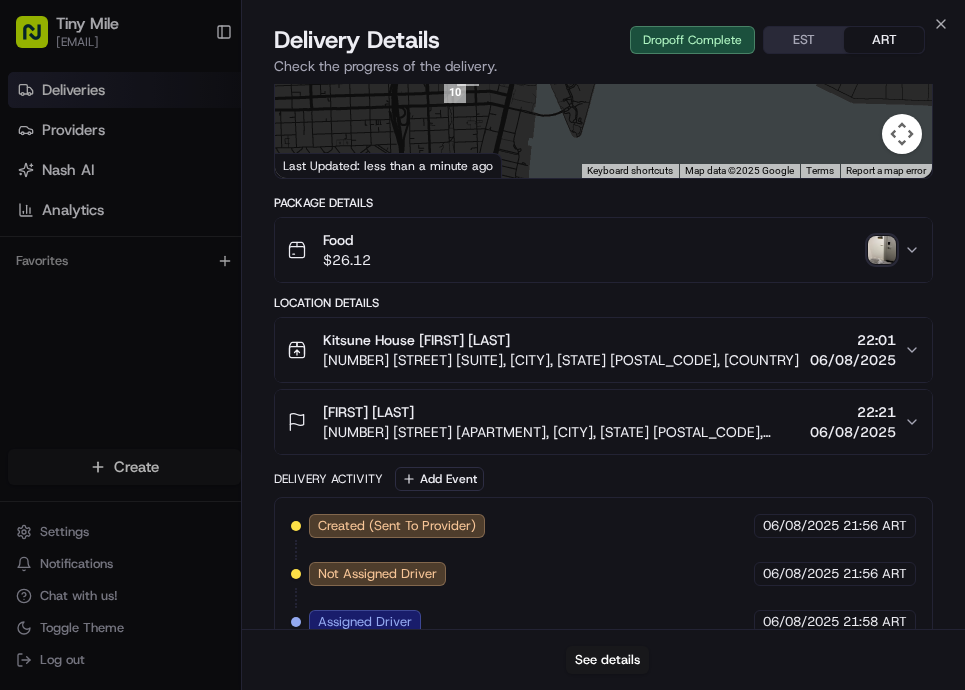 click on "Delivery Details Dropoff Complete EST ART Check the progress of the delivery." at bounding box center [603, 54] 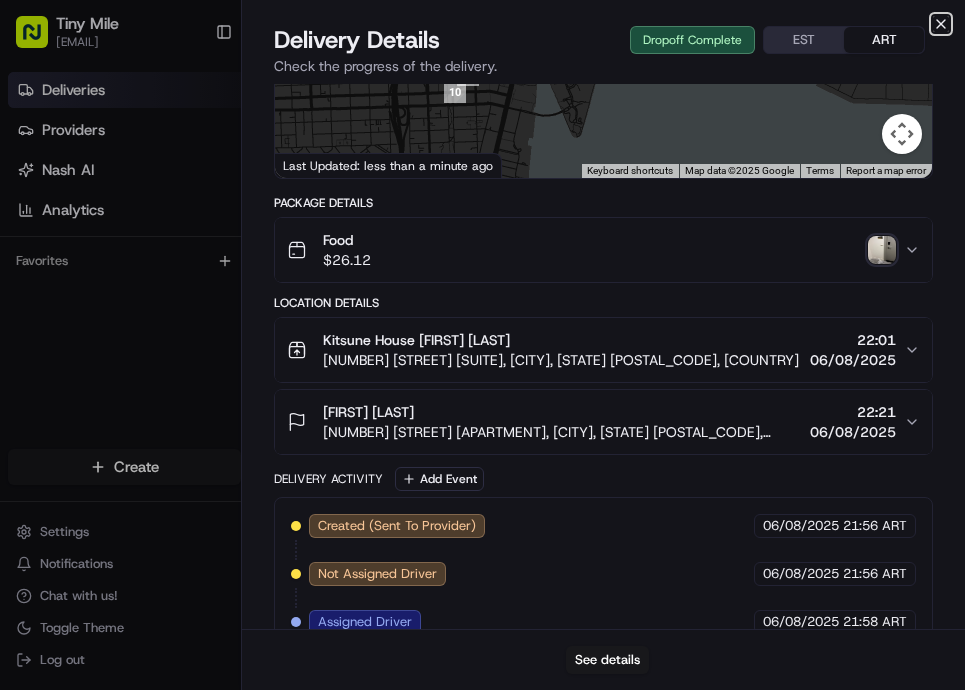 click 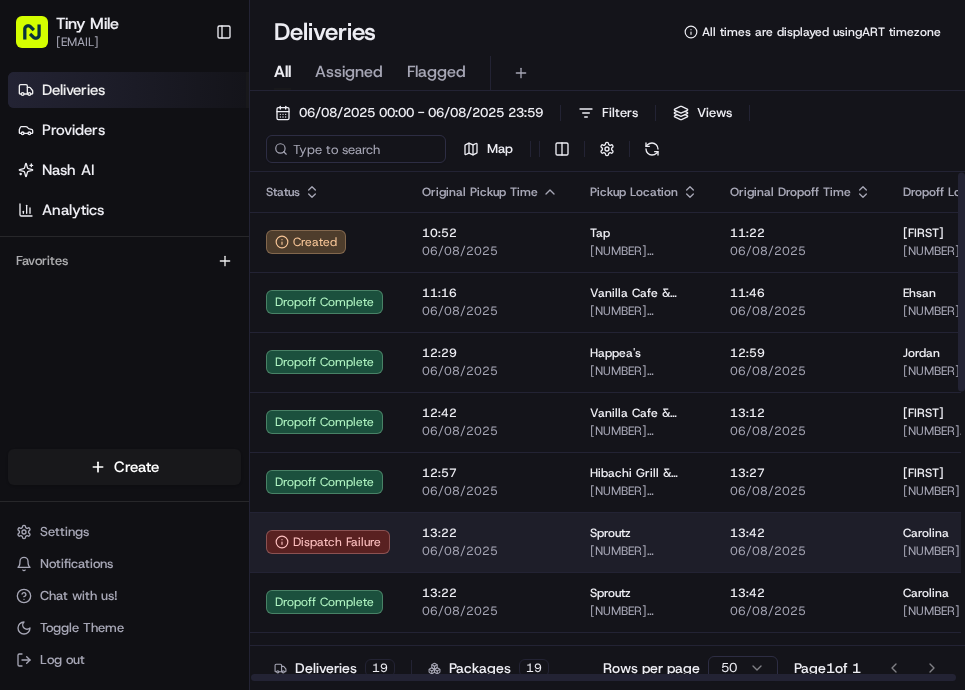 scroll, scrollTop: 675, scrollLeft: 0, axis: vertical 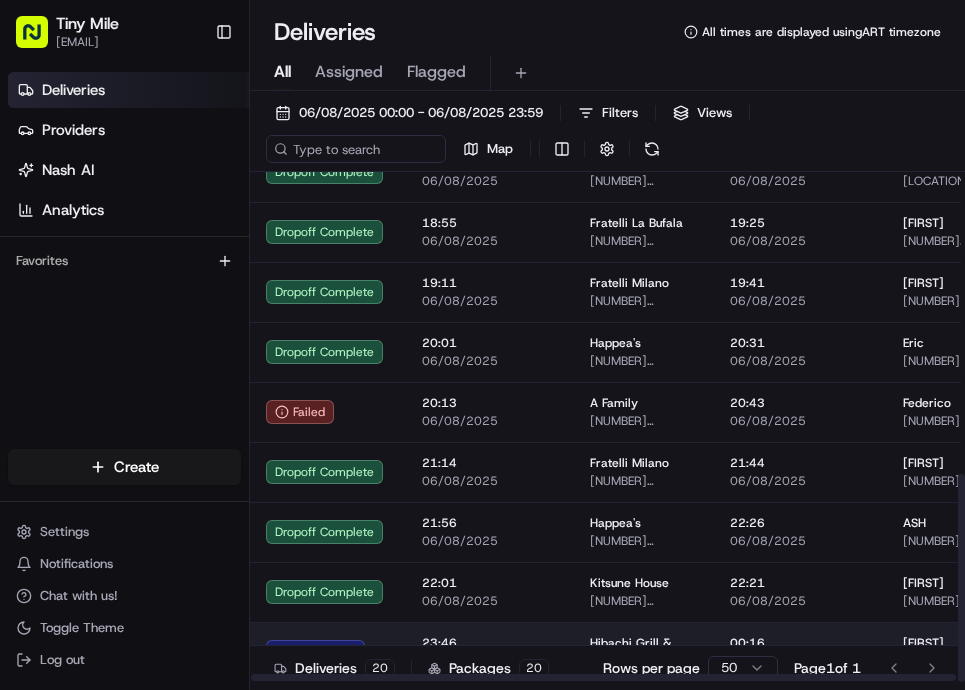 click on "[TIME] [DATE]" at bounding box center [490, 652] 